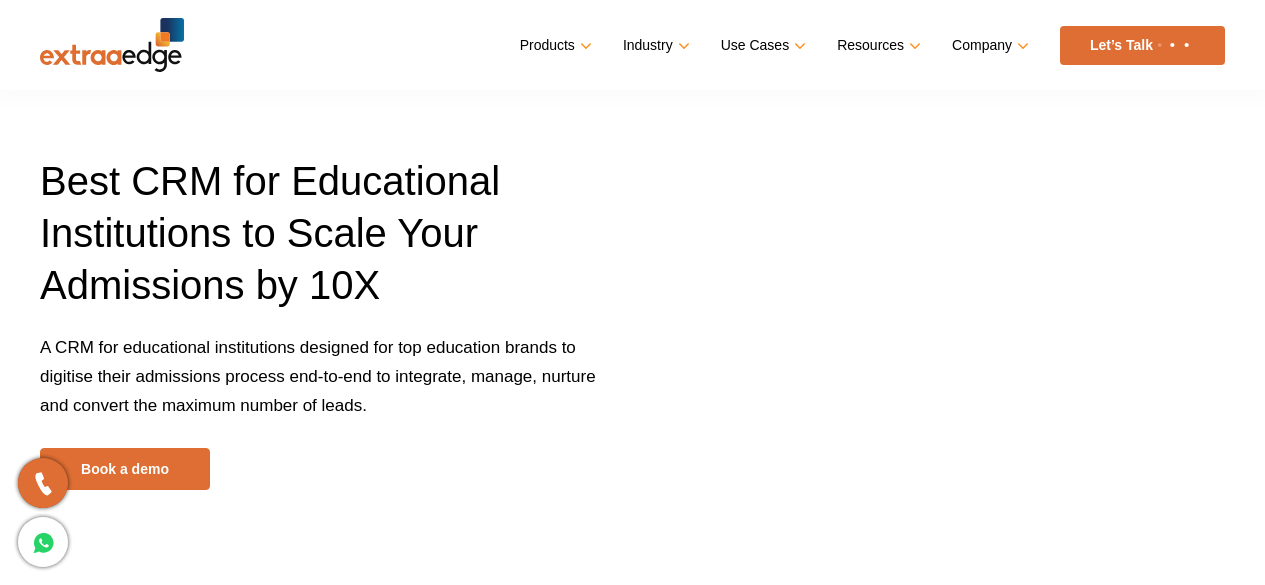 scroll, scrollTop: 0, scrollLeft: 0, axis: both 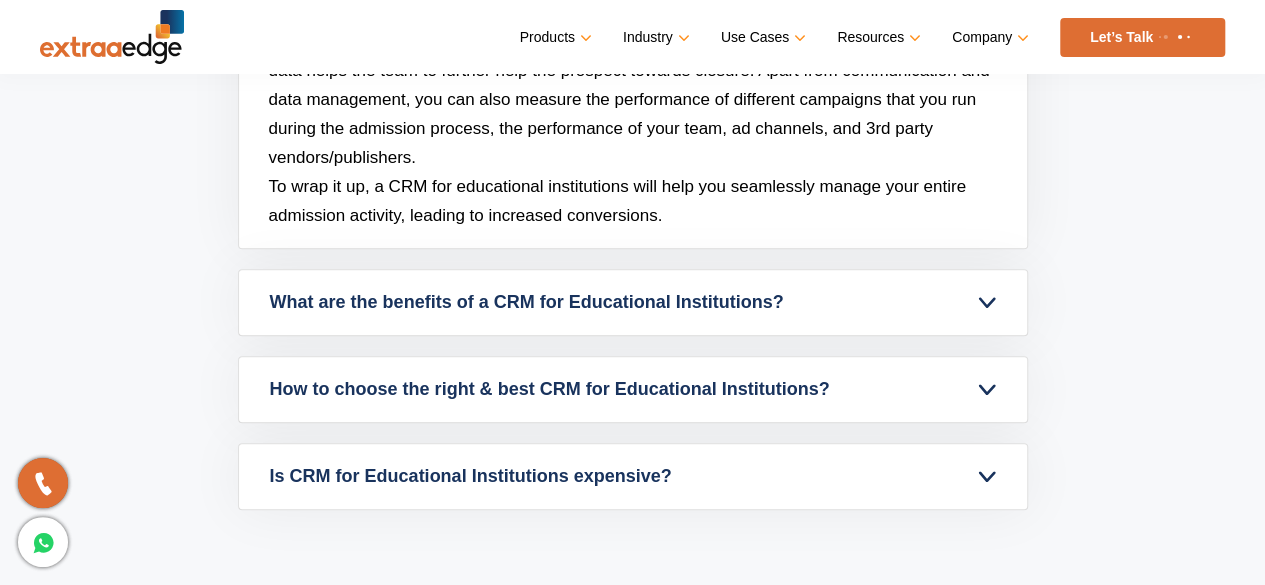 click on "Let’s Talk" at bounding box center (1142, 37) 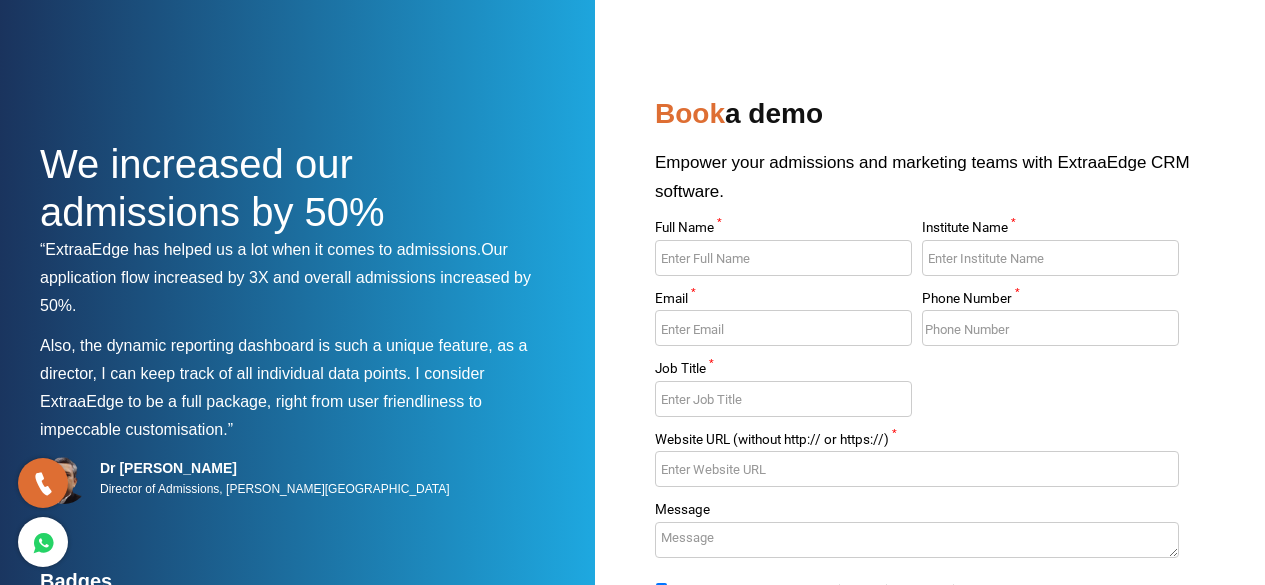scroll, scrollTop: 0, scrollLeft: 0, axis: both 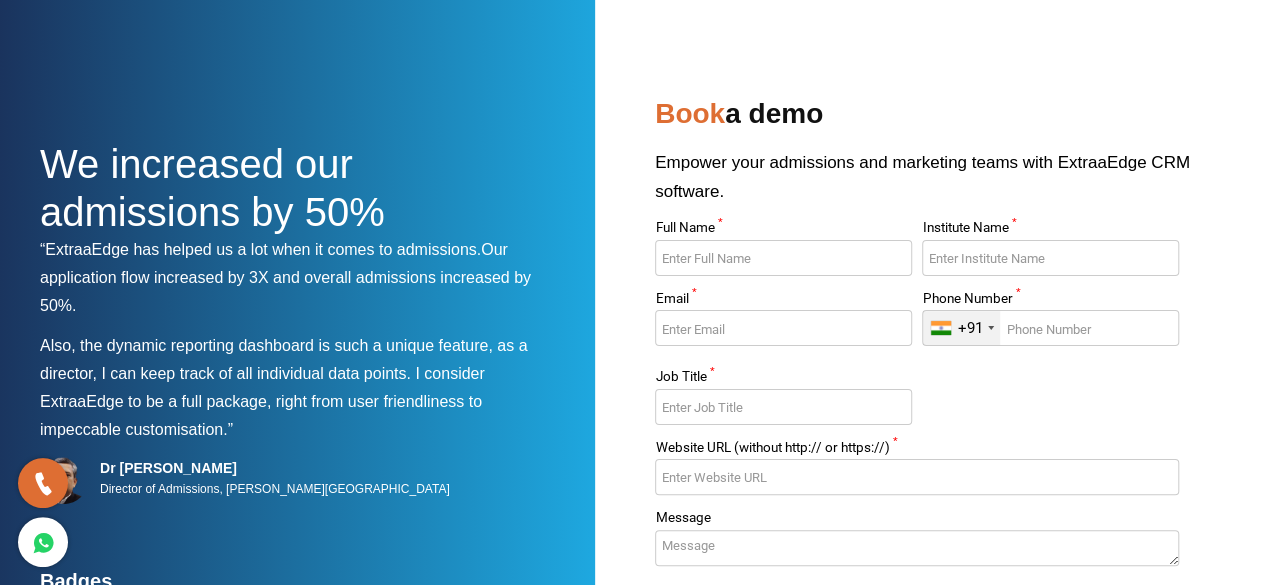 click on "Full Name   *" at bounding box center (783, 258) 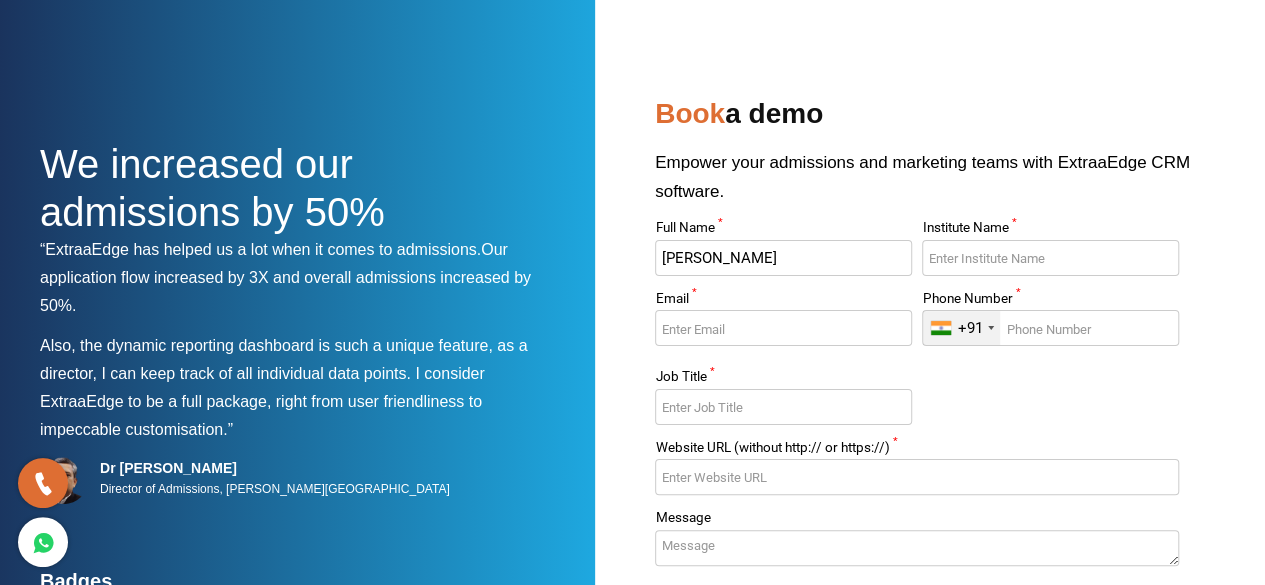 type on "Shanmugam" 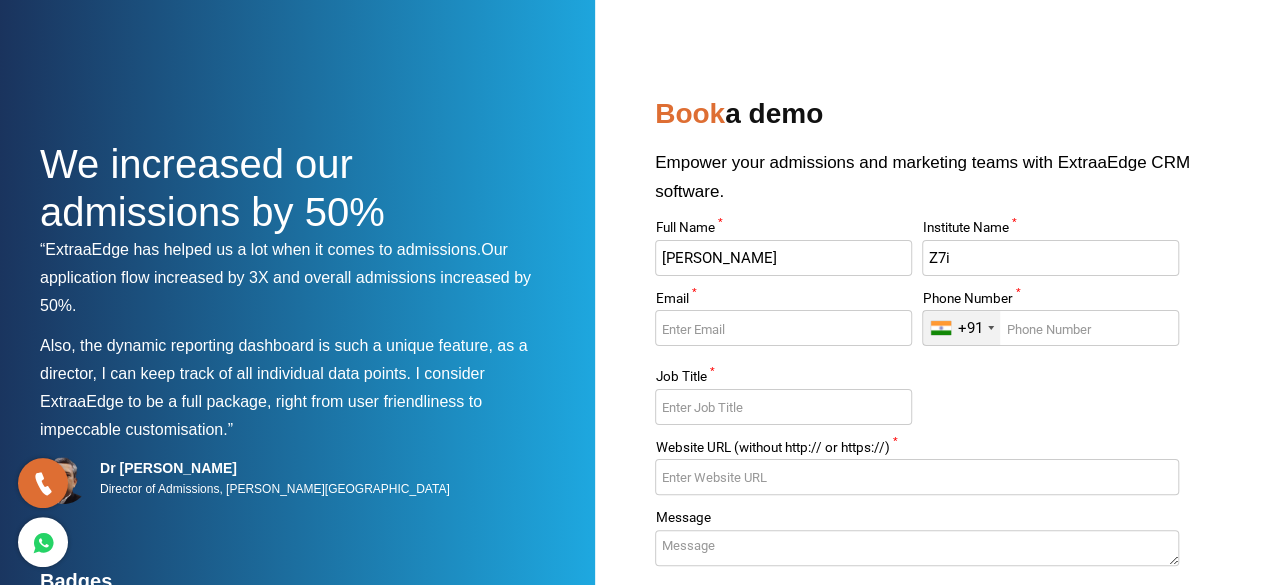 type on "Z7i" 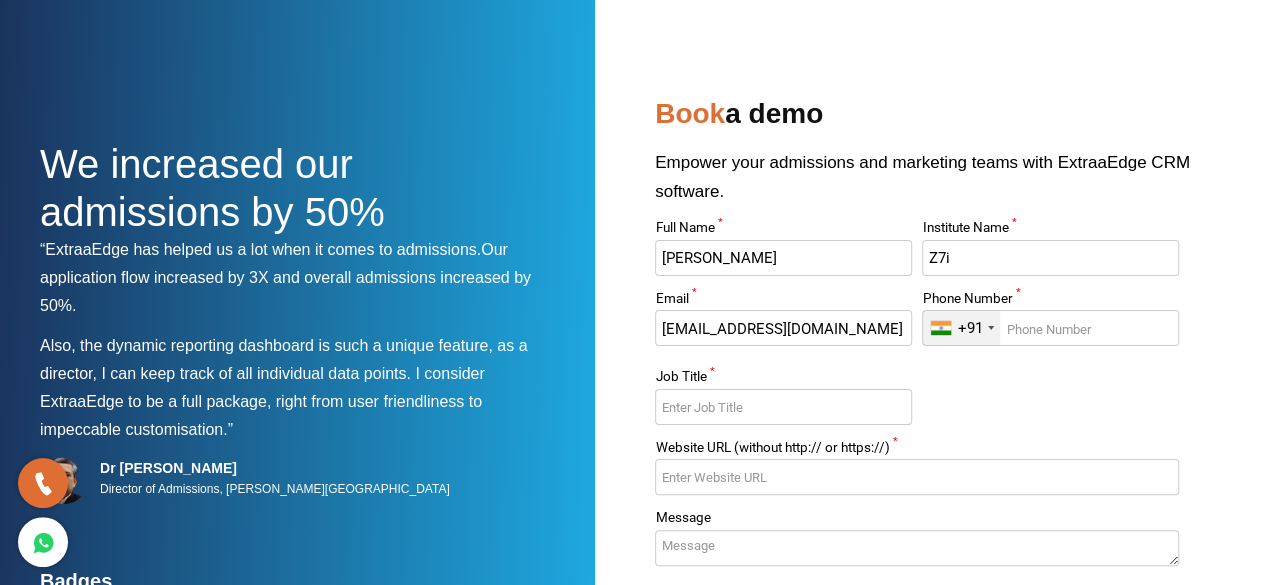 type on "shanmugapandi.n@z7i.in" 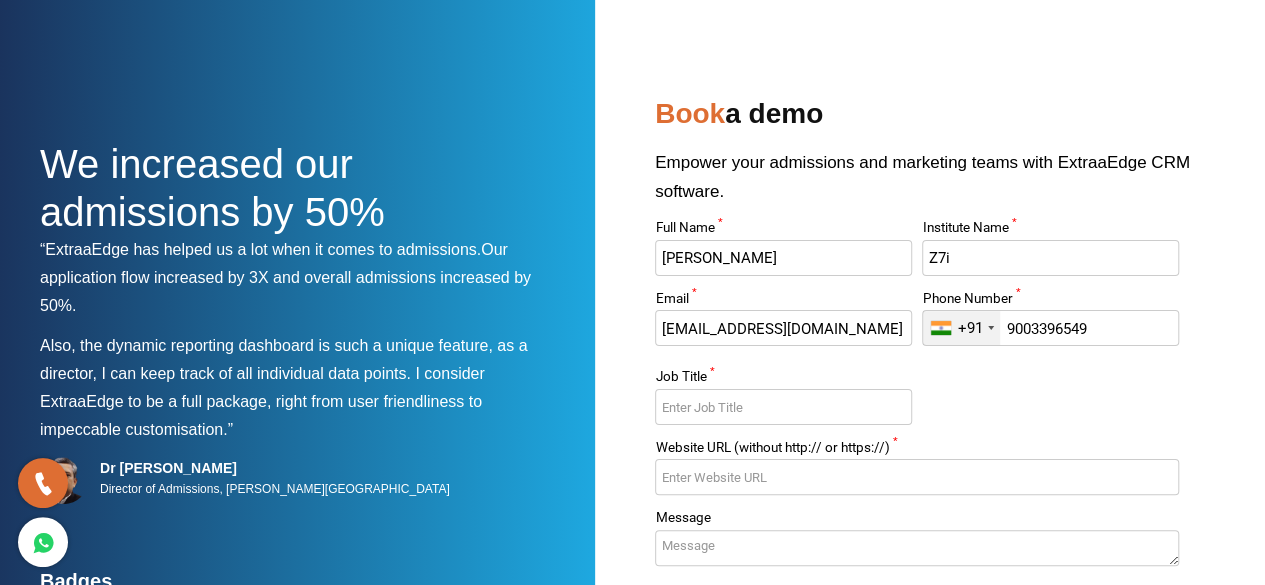 type on "9003396549" 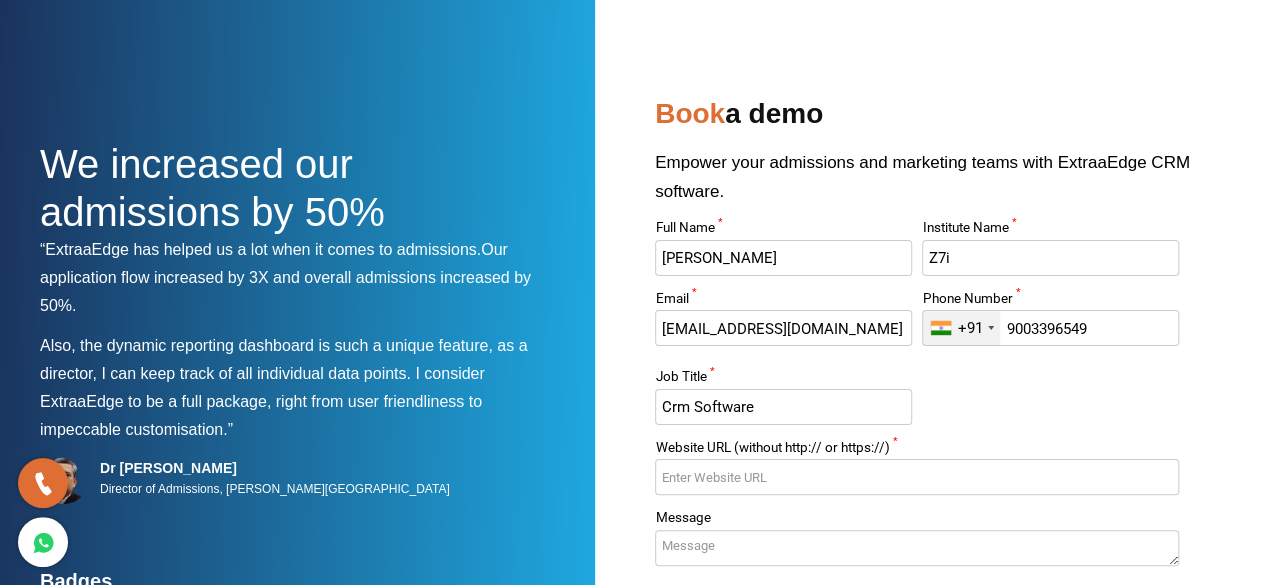 type on "Crm Software" 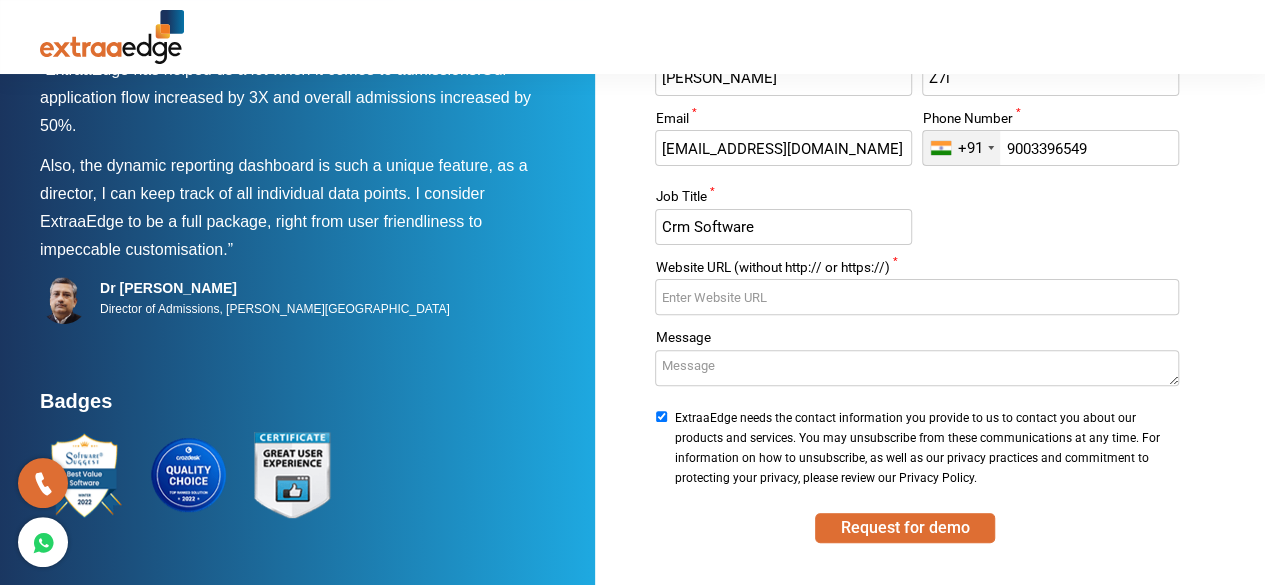 scroll, scrollTop: 240, scrollLeft: 0, axis: vertical 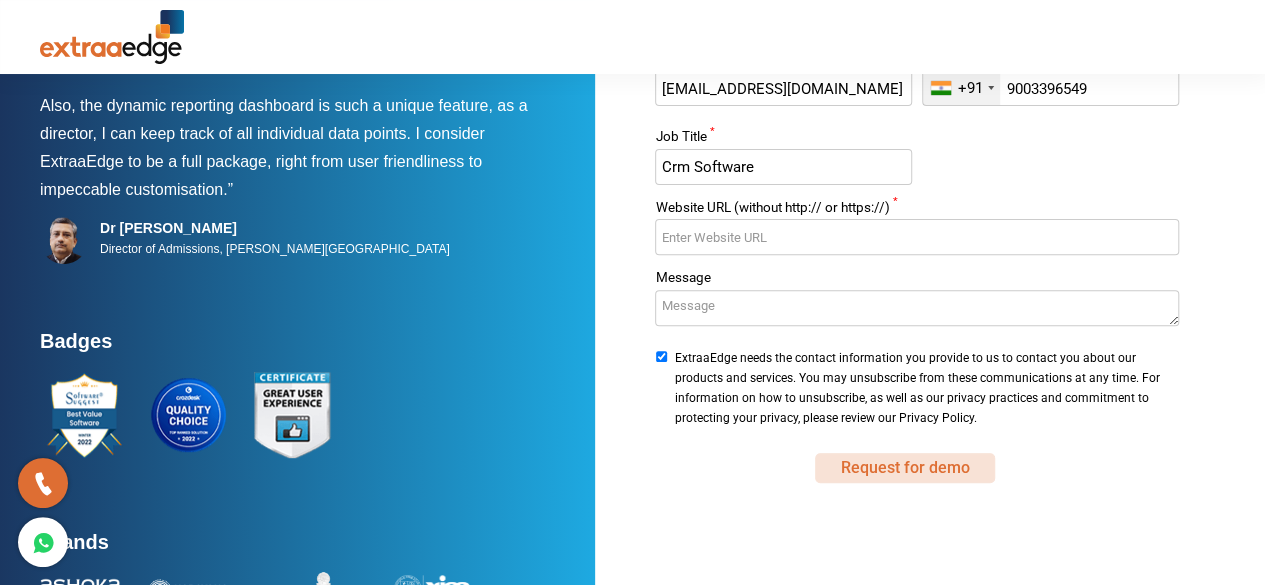 click on "Request for demo" at bounding box center (905, 468) 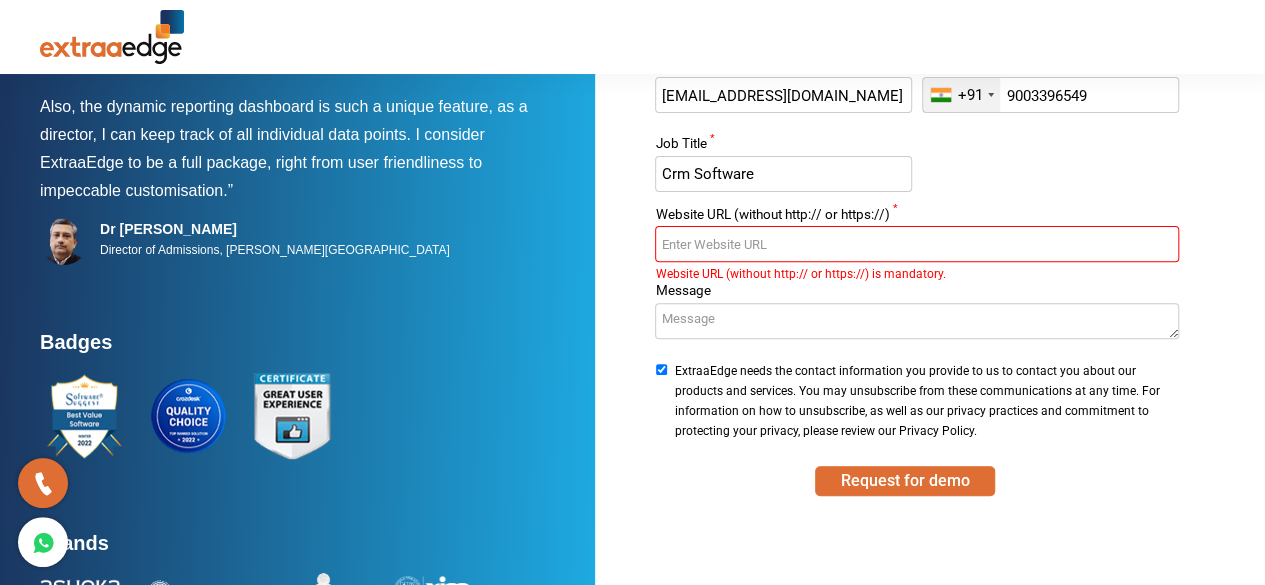 click on "Website URL (without http:// or https://)   *" at bounding box center (916, 244) 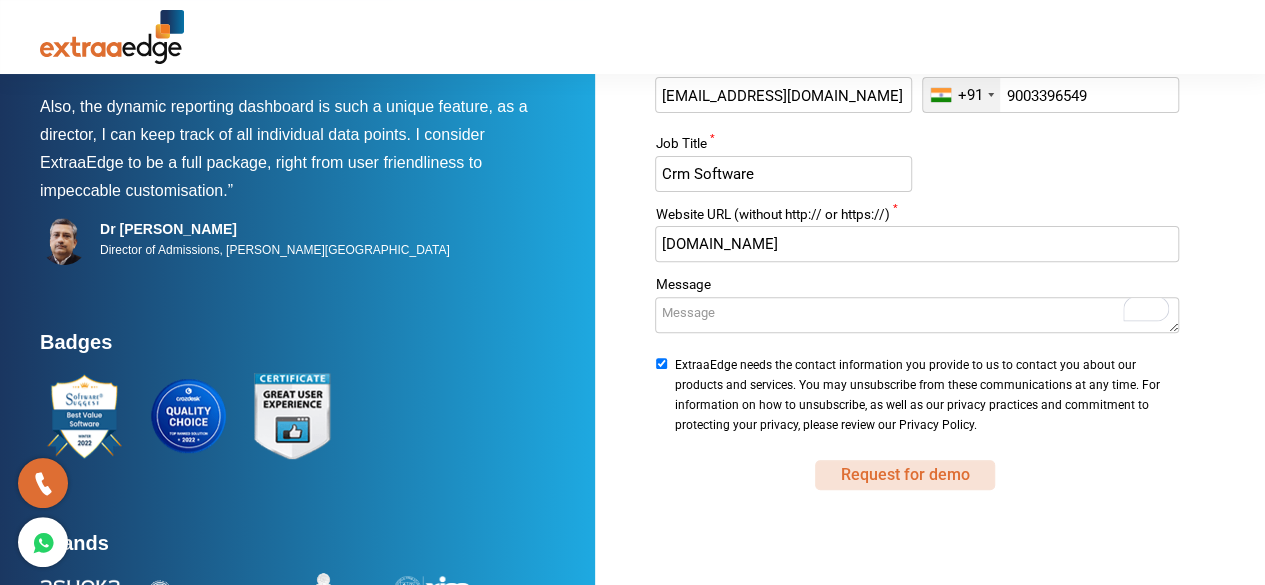 click on "Request for demo" at bounding box center [905, 475] 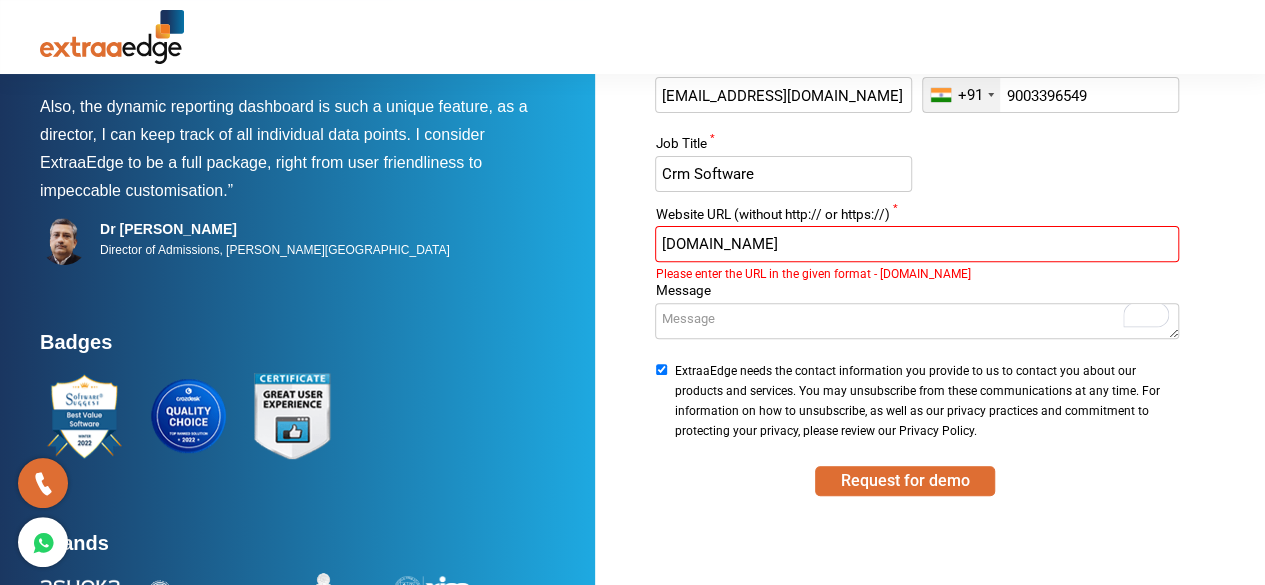 click on "z7i.in" at bounding box center [916, 244] 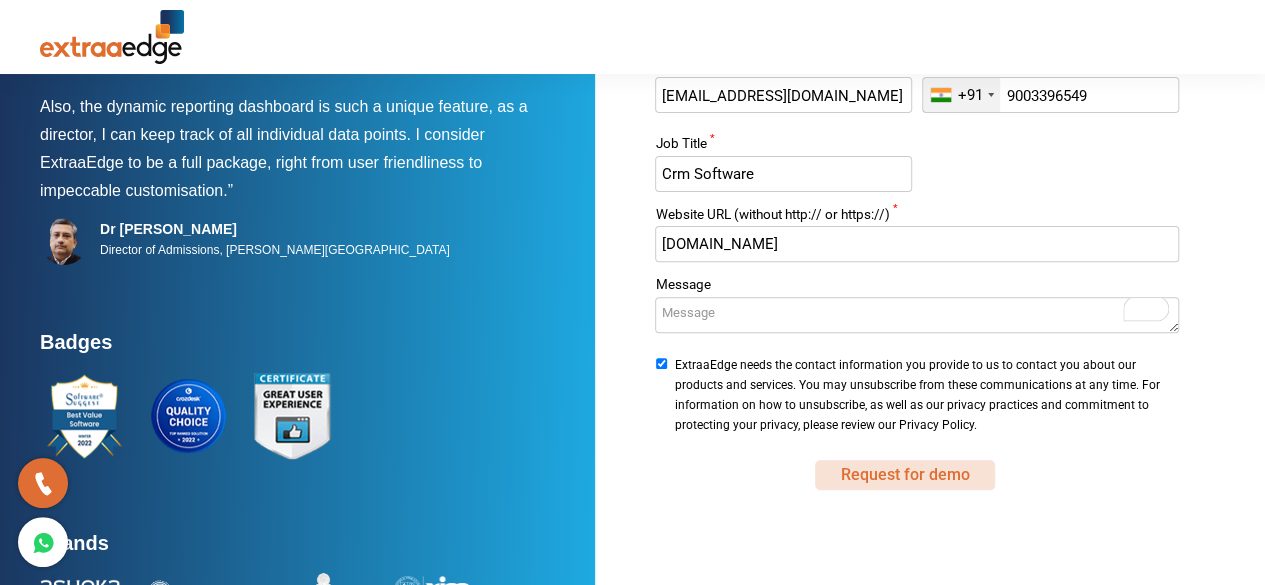 type on "www.z7i.in" 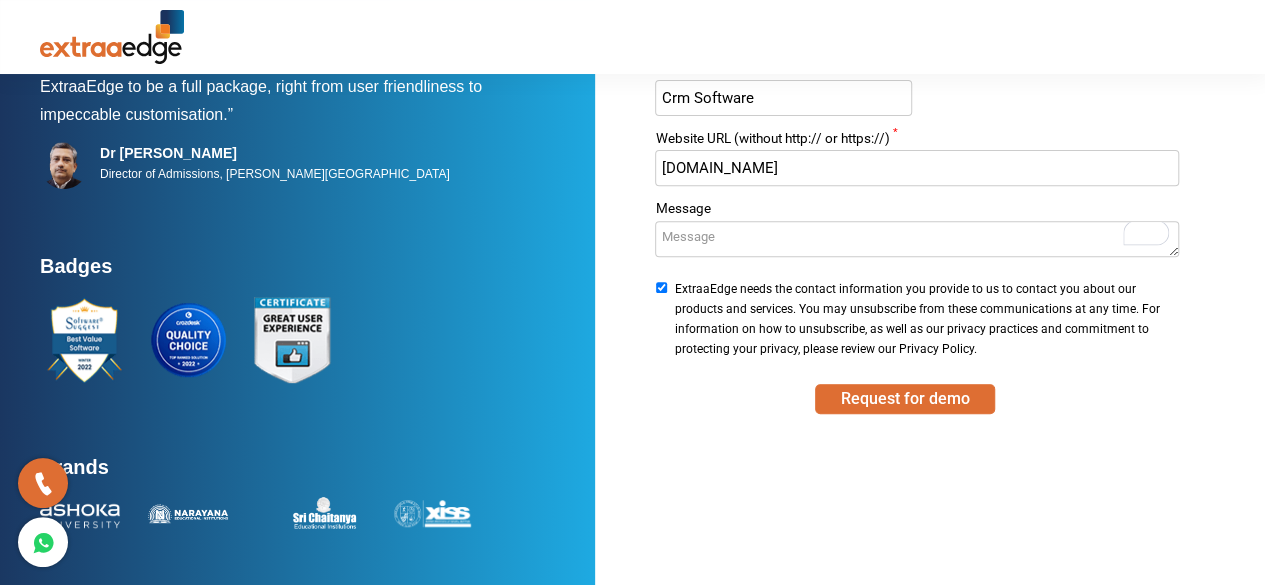scroll, scrollTop: 315, scrollLeft: 0, axis: vertical 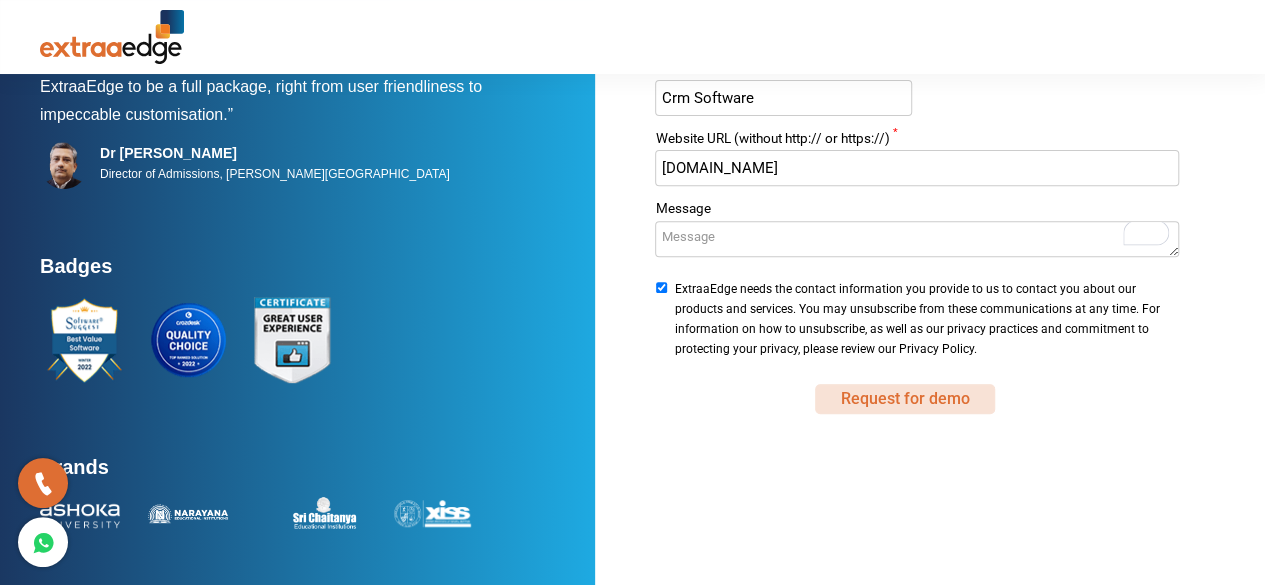 click on "Request for demo" at bounding box center (905, 399) 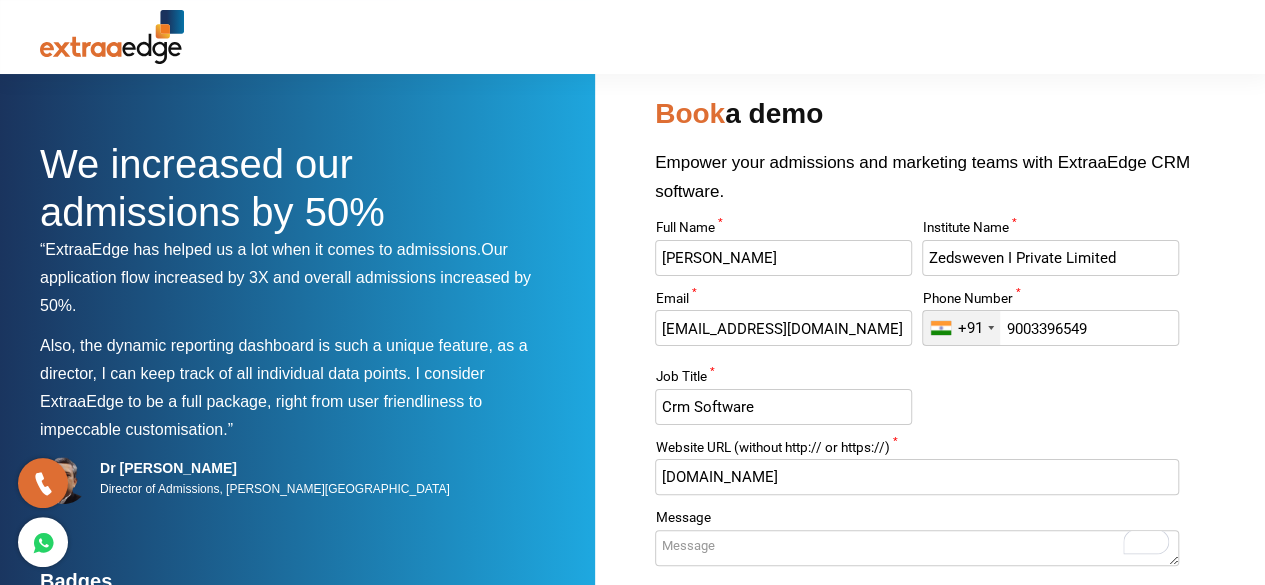 scroll, scrollTop: 315, scrollLeft: 0, axis: vertical 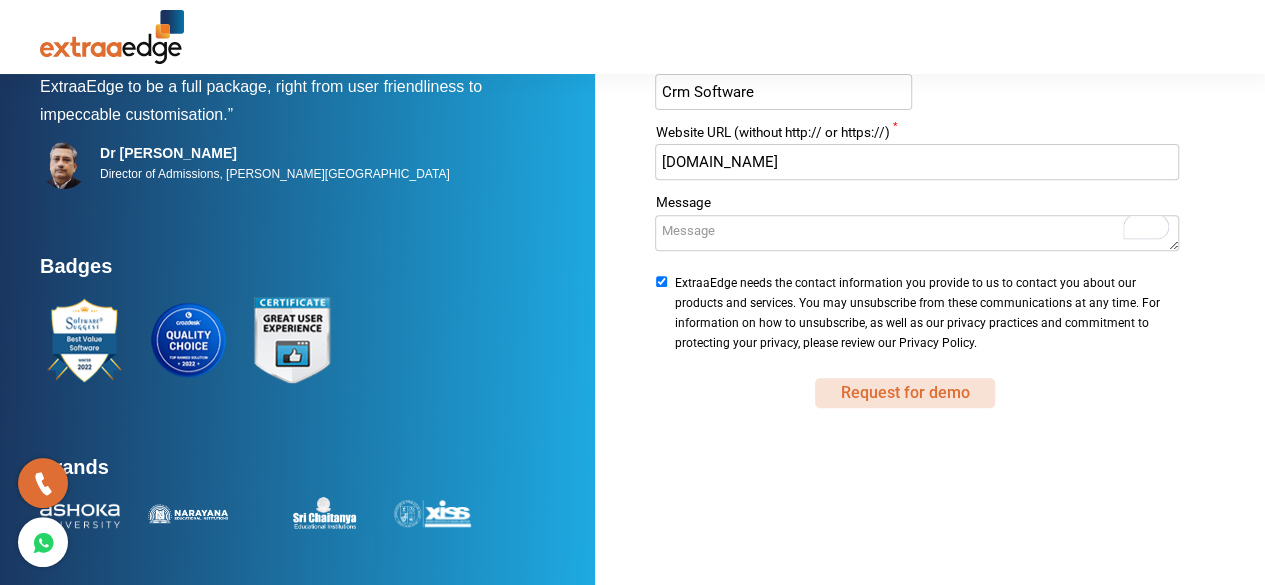 type on "Zedsweven I Private Limited" 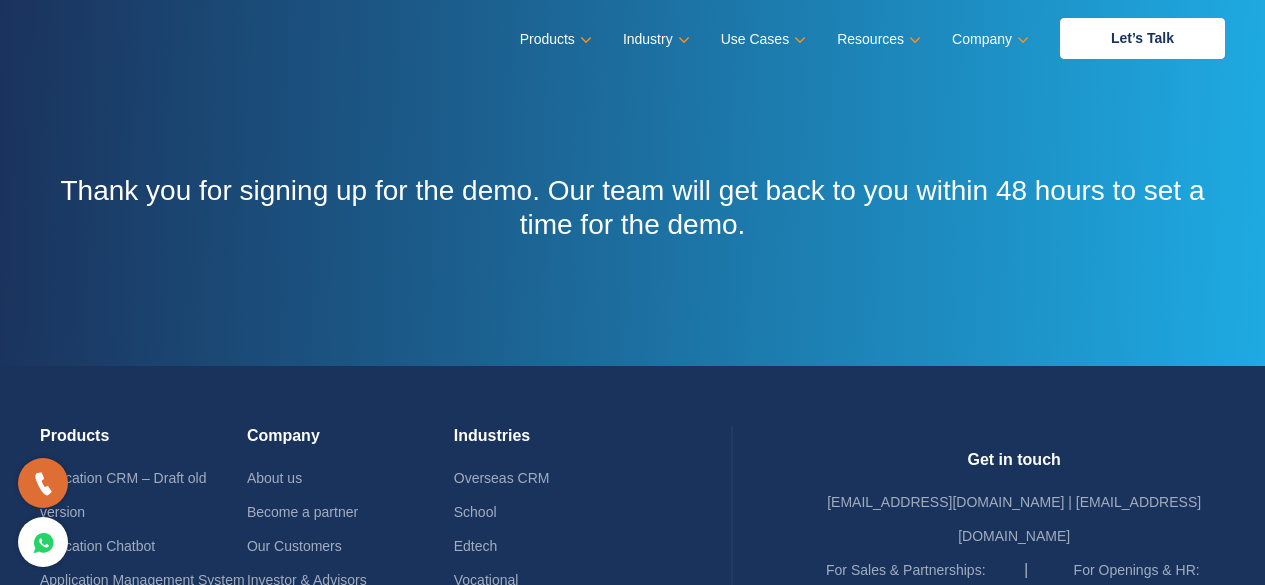 scroll, scrollTop: 0, scrollLeft: 0, axis: both 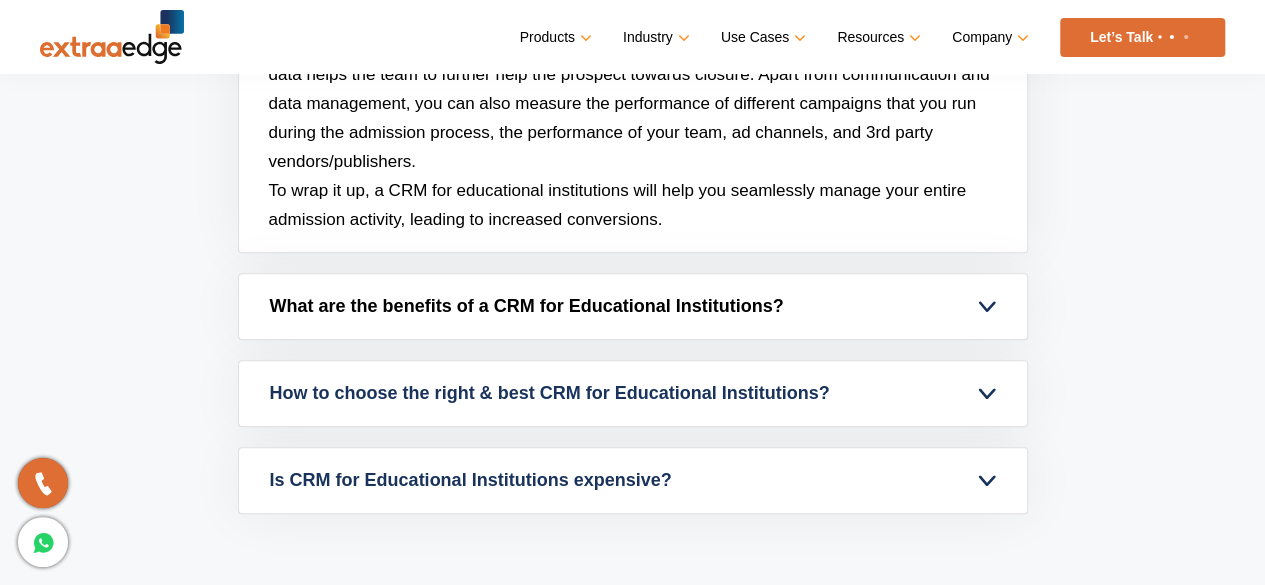 click on "What are the benefits of a CRM for Educational Institutions?" at bounding box center (633, 306) 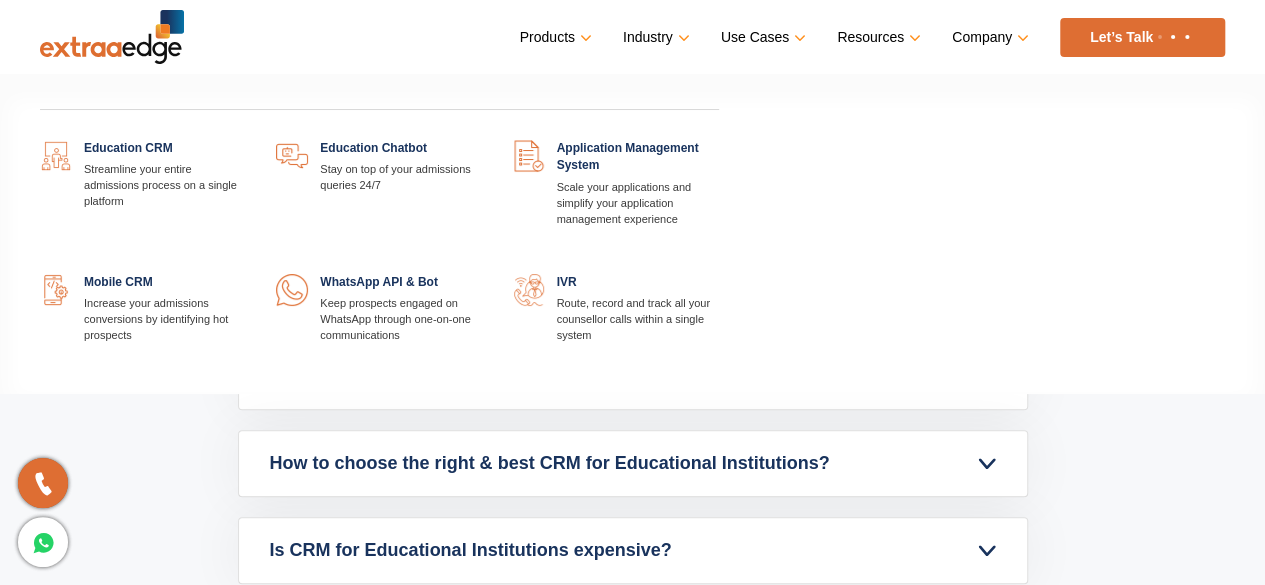 click at bounding box center (246, 140) 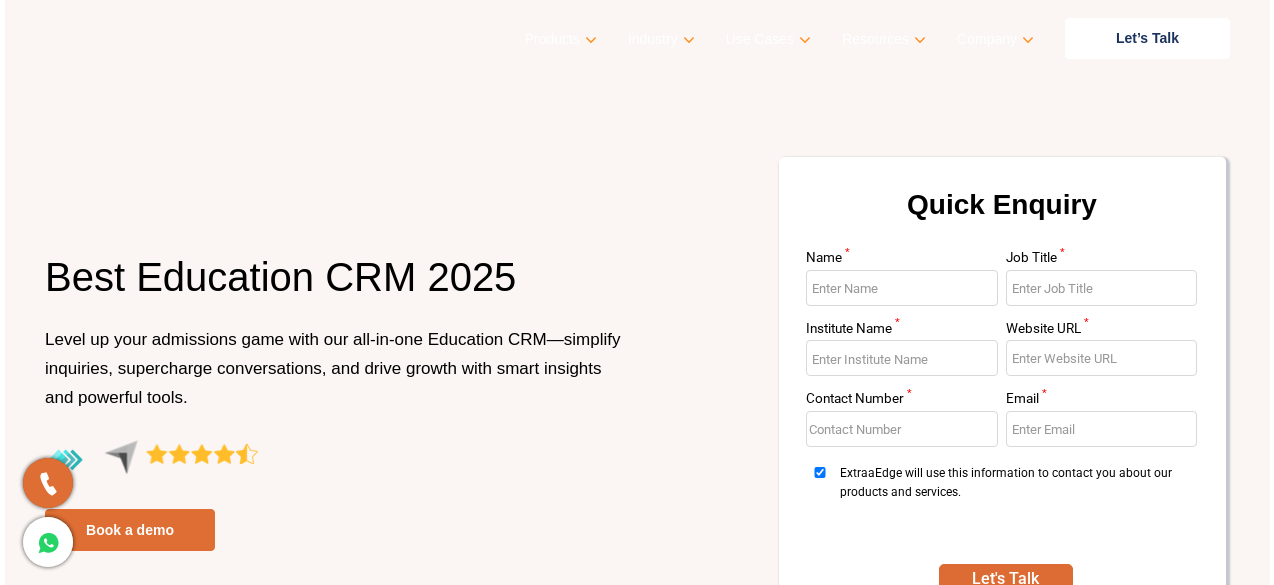 scroll, scrollTop: 0, scrollLeft: 0, axis: both 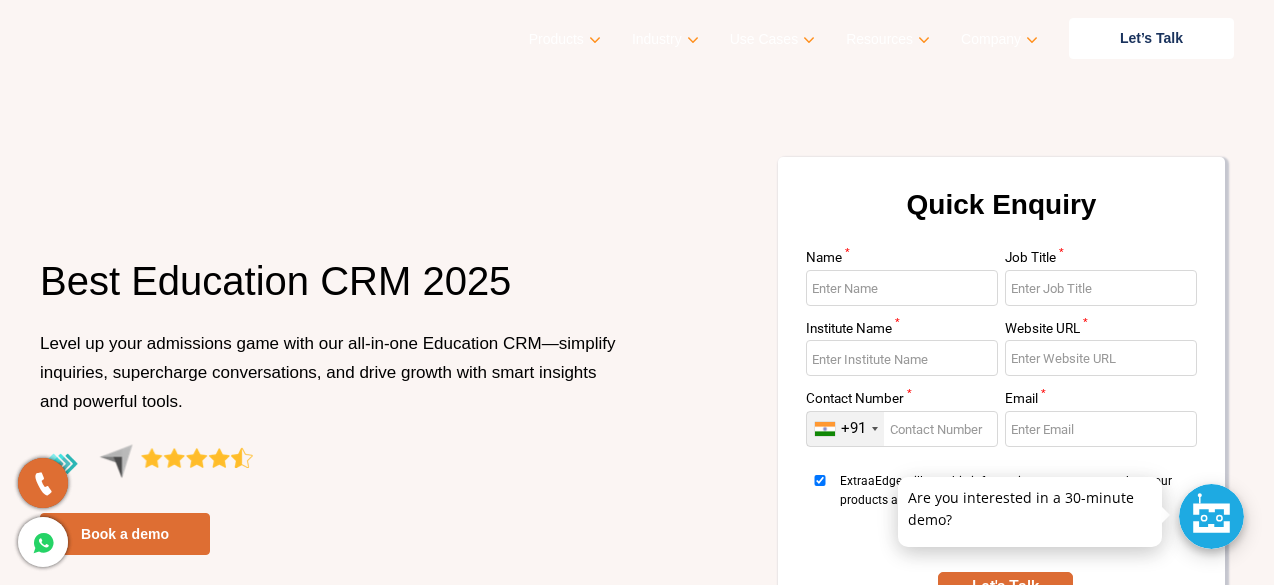 click on "Best Education CRM 2025
Level up your admissions game with our all-in-one Education CRM—simplify inquiries, supercharge conversations, and drive growth with smart insights and powerful tools.
Book a demo
Quick Enquiry Name   * Job Title   * Institute Name   * Website URL   * Contact Number   * +91 [GEOGRAPHIC_DATA] ([GEOGRAPHIC_DATA]) +91 [GEOGRAPHIC_DATA] (‫[GEOGRAPHIC_DATA]‬‎) +93 [GEOGRAPHIC_DATA] ([GEOGRAPHIC_DATA]) +355 [GEOGRAPHIC_DATA] (‫[GEOGRAPHIC_DATA]‬‎) +213 [US_STATE] +1 [GEOGRAPHIC_DATA] +376 [GEOGRAPHIC_DATA] +244 [GEOGRAPHIC_DATA] +1 [GEOGRAPHIC_DATA] +1 [GEOGRAPHIC_DATA] +54 [GEOGRAPHIC_DATA] ([GEOGRAPHIC_DATA]) +374 [GEOGRAPHIC_DATA] +297 [GEOGRAPHIC_DATA] +61 [GEOGRAPHIC_DATA] ([GEOGRAPHIC_DATA]) +43 [GEOGRAPHIC_DATA] ([GEOGRAPHIC_DATA]) +994 [GEOGRAPHIC_DATA] +1 [GEOGRAPHIC_DATA] (‫[GEOGRAPHIC_DATA]‬‎) +973 [GEOGRAPHIC_DATA] ([GEOGRAPHIC_DATA]) +880 [GEOGRAPHIC_DATA] +1 [GEOGRAPHIC_DATA] ([GEOGRAPHIC_DATA]) +375 [GEOGRAPHIC_DATA] ([GEOGRAPHIC_DATA]) +32 [GEOGRAPHIC_DATA] +501 [GEOGRAPHIC_DATA] ([GEOGRAPHIC_DATA]) +229 [GEOGRAPHIC_DATA] +1 [GEOGRAPHIC_DATA] (འབྲུག) +975 [GEOGRAPHIC_DATA] +591 +387 [GEOGRAPHIC_DATA] +267 [GEOGRAPHIC_DATA] ([GEOGRAPHIC_DATA]) +55 +246 +1 [GEOGRAPHIC_DATA]" at bounding box center [637, 405] 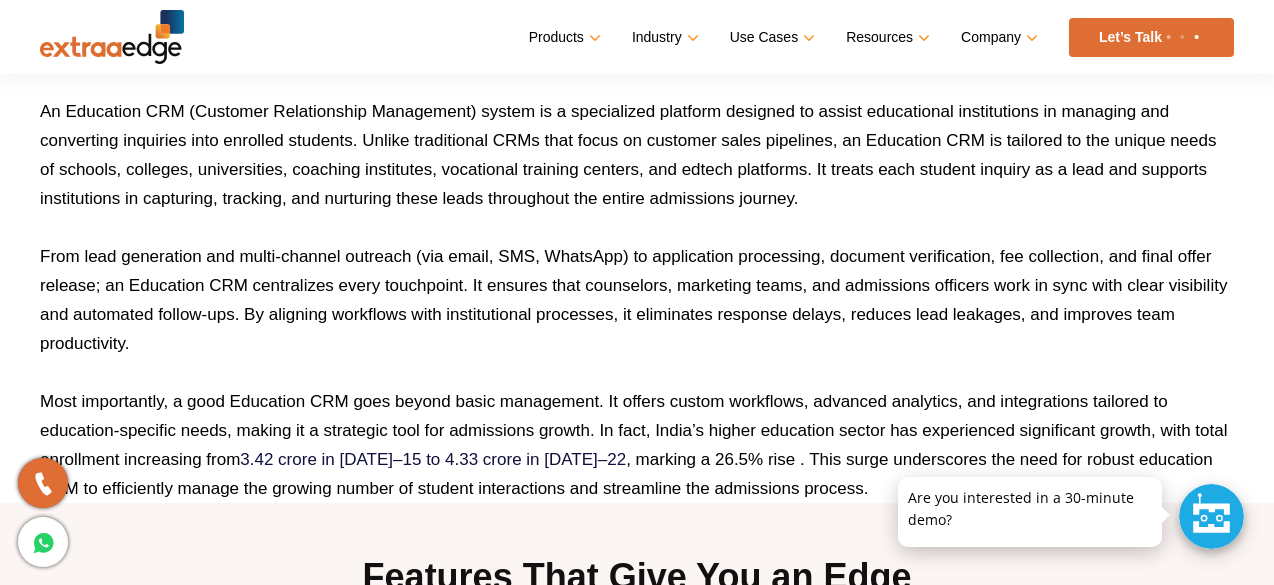 scroll, scrollTop: 1536, scrollLeft: 0, axis: vertical 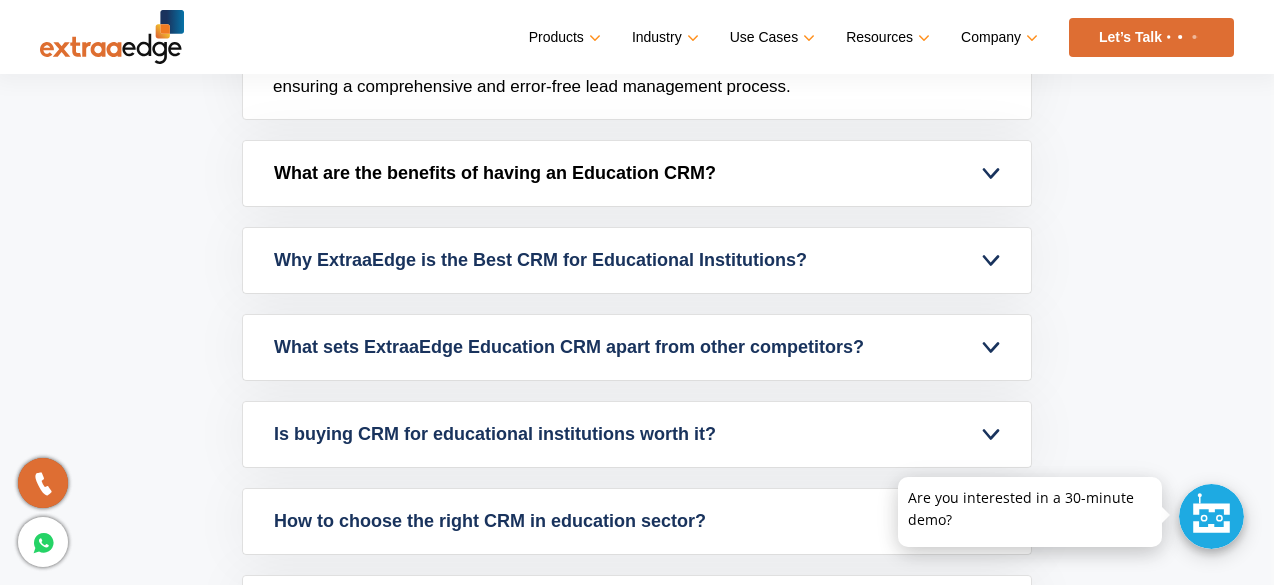 click on "What are the benefits of having an Education CRM?" at bounding box center (637, 173) 